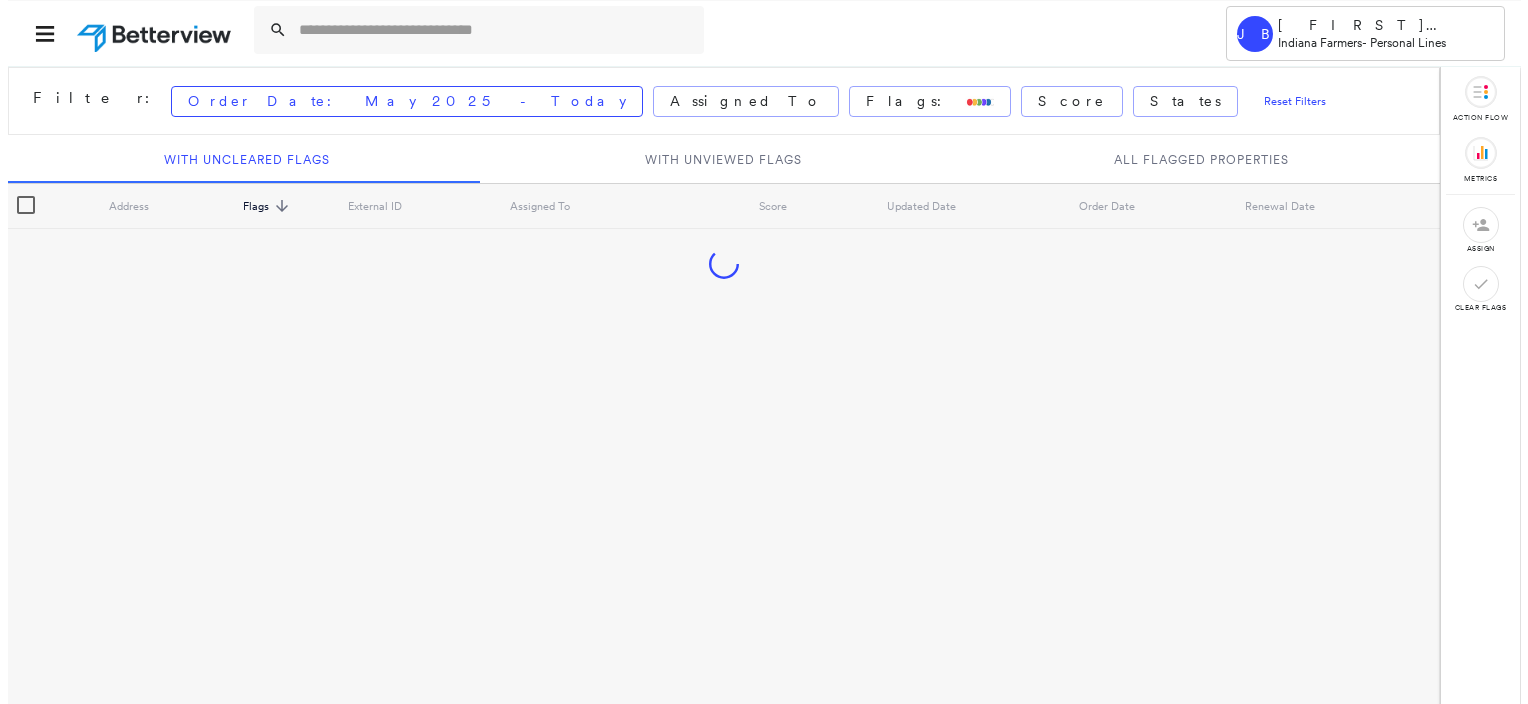 scroll, scrollTop: 0, scrollLeft: 0, axis: both 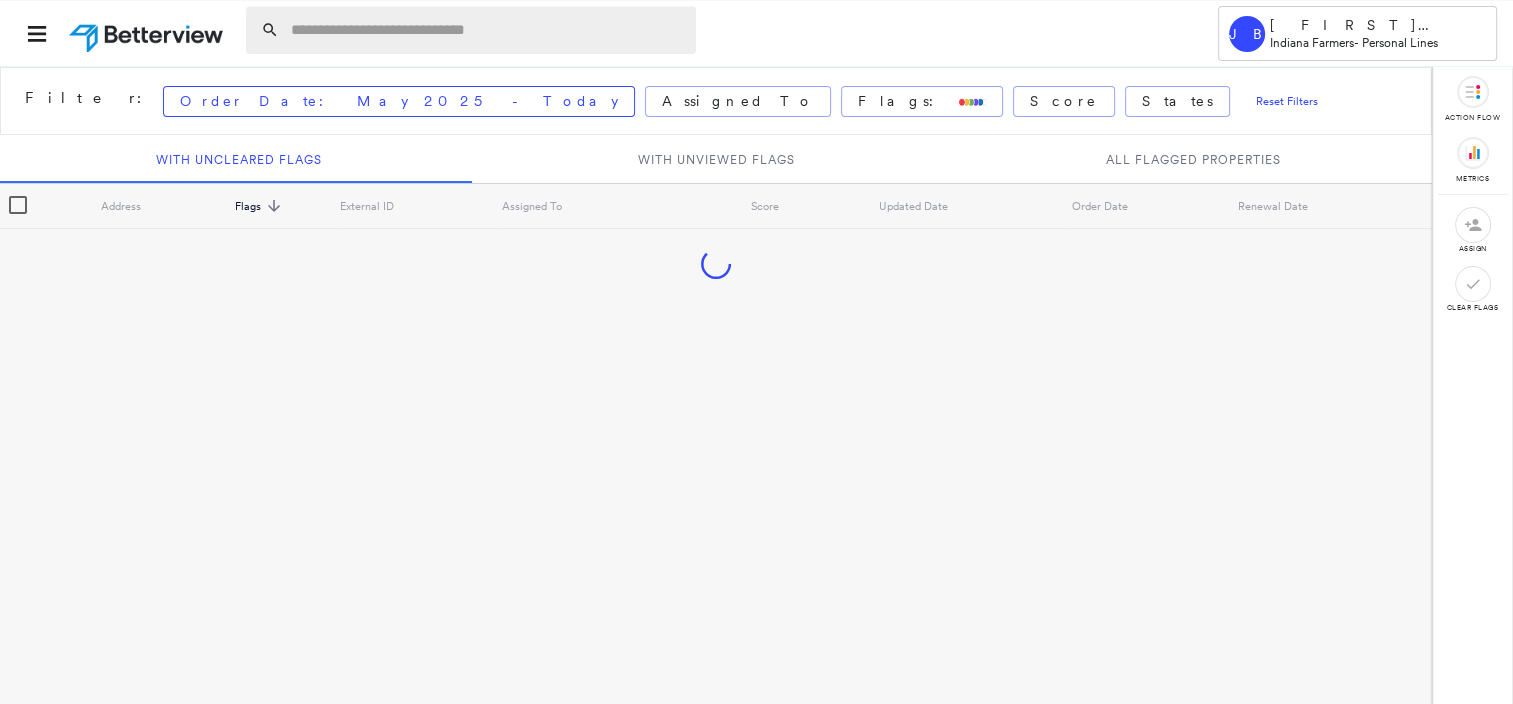 click at bounding box center [487, 30] 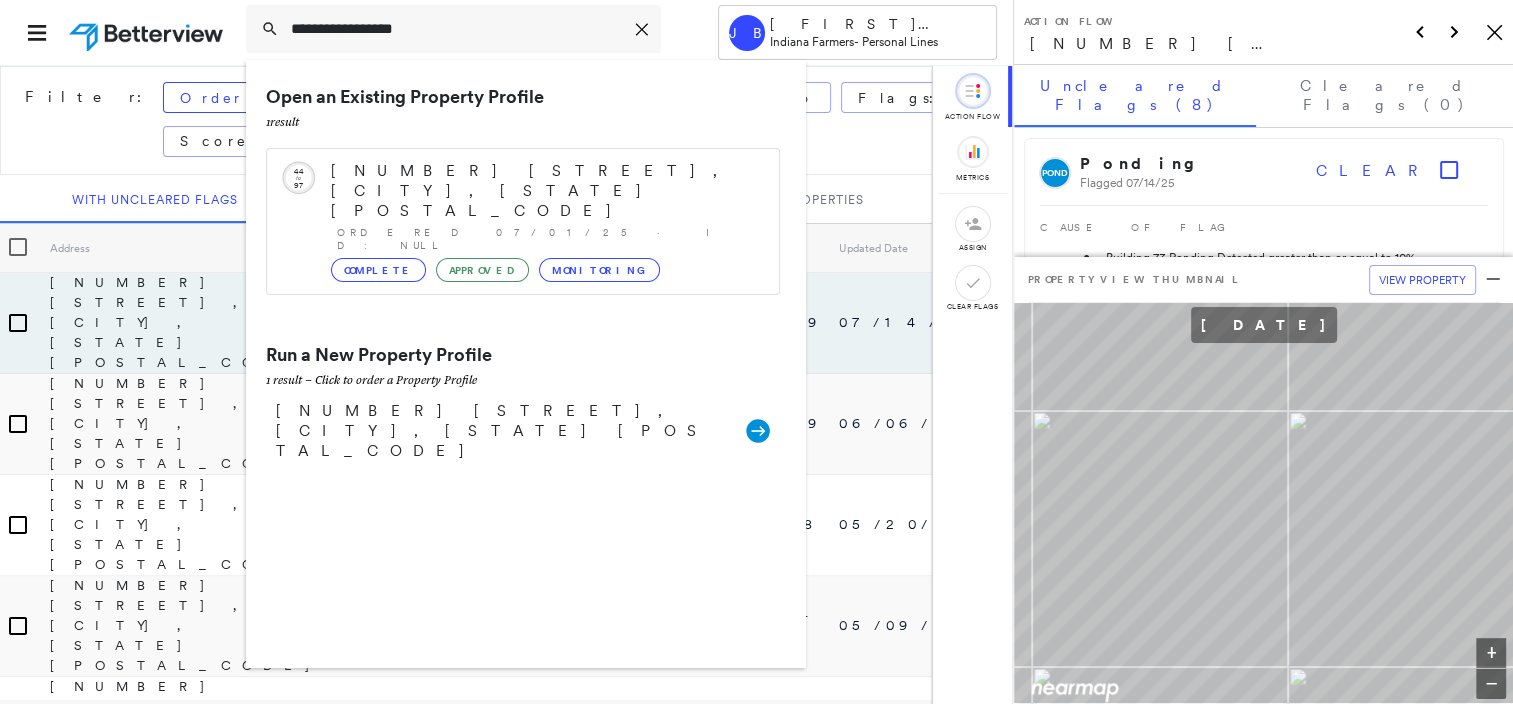 type on "**********" 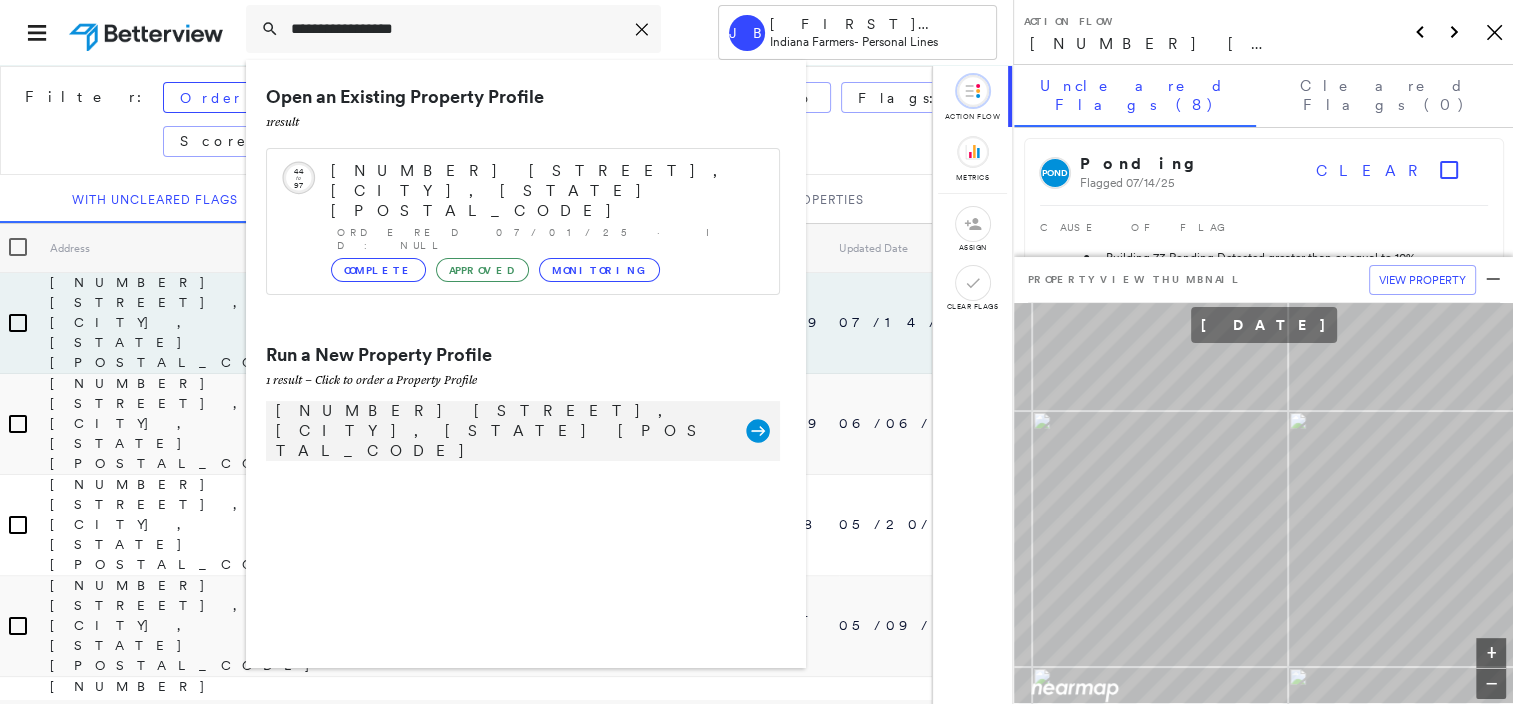 click 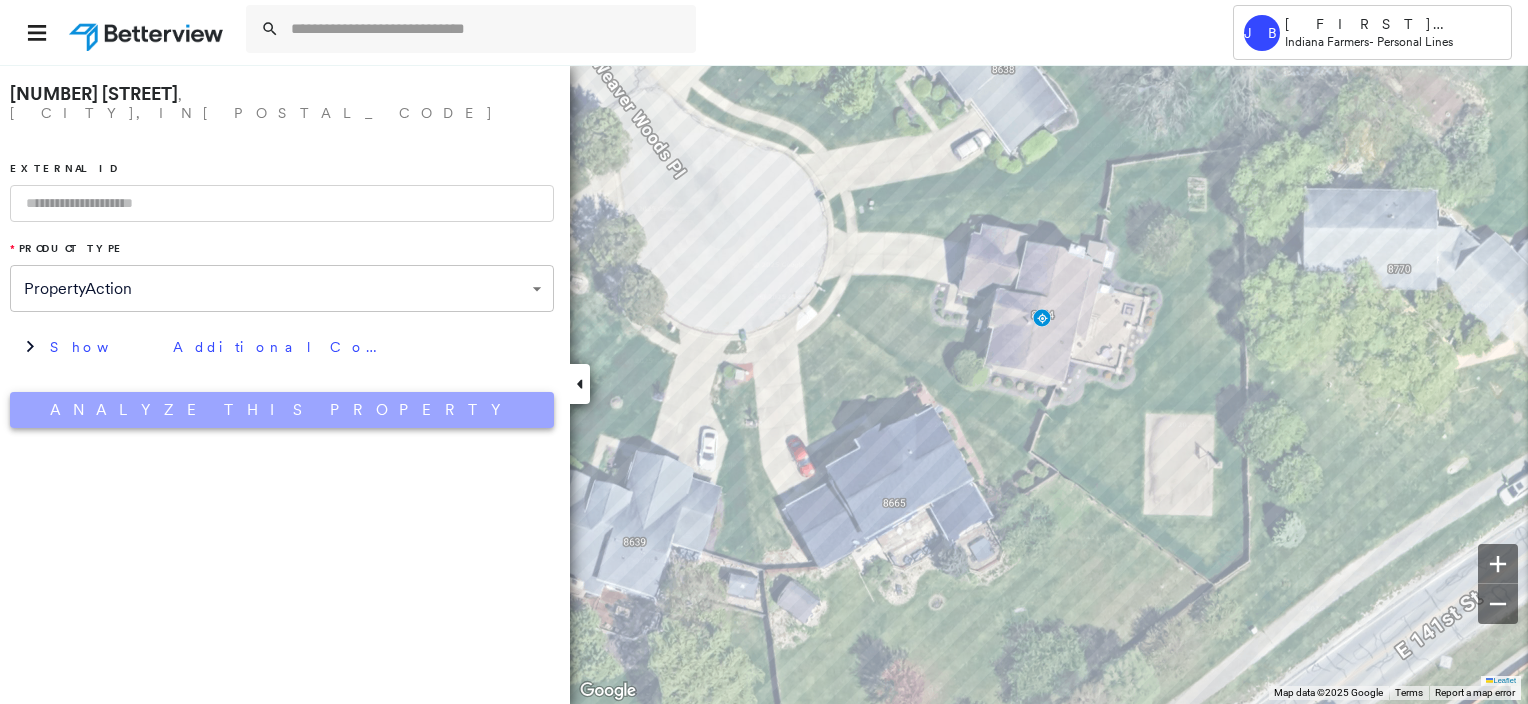 click on "Analyze This Property" at bounding box center [282, 410] 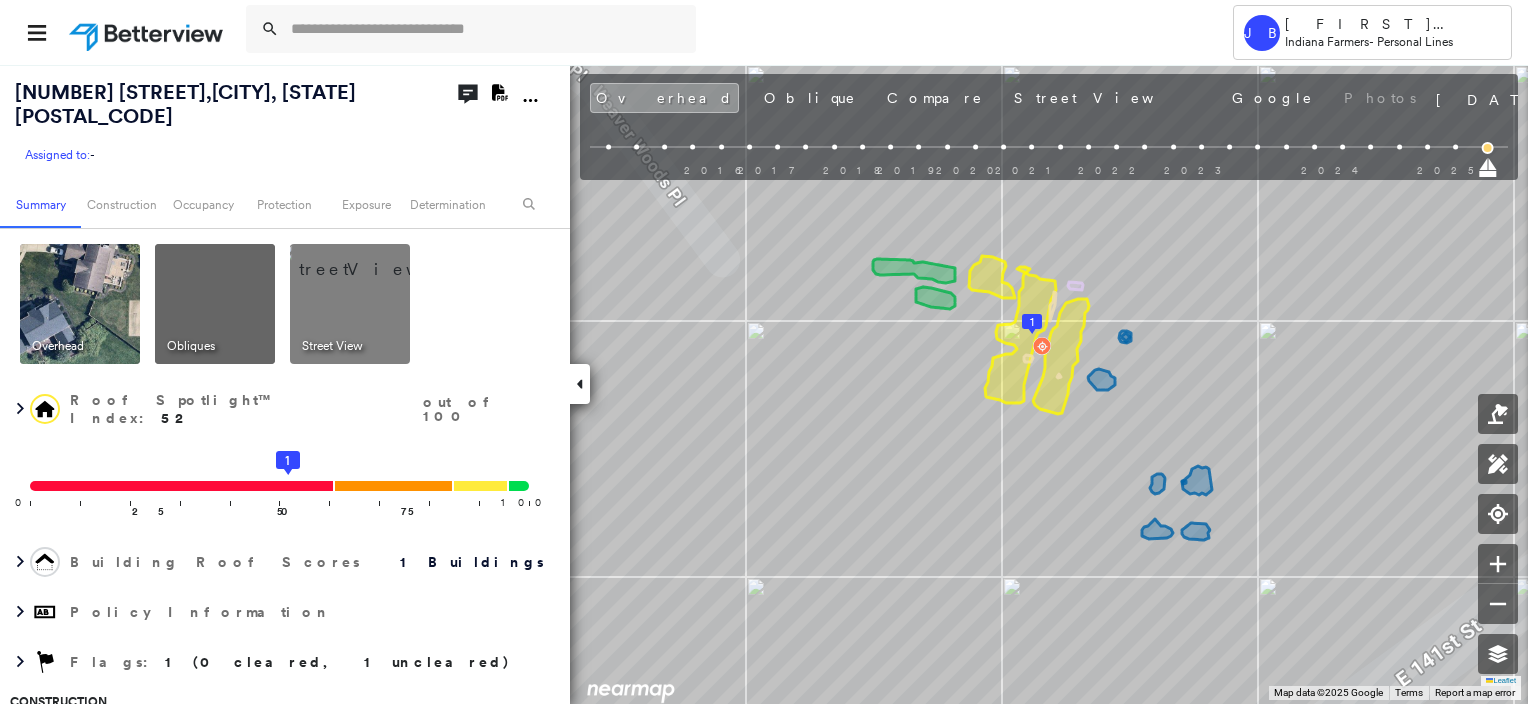click at bounding box center (374, 259) 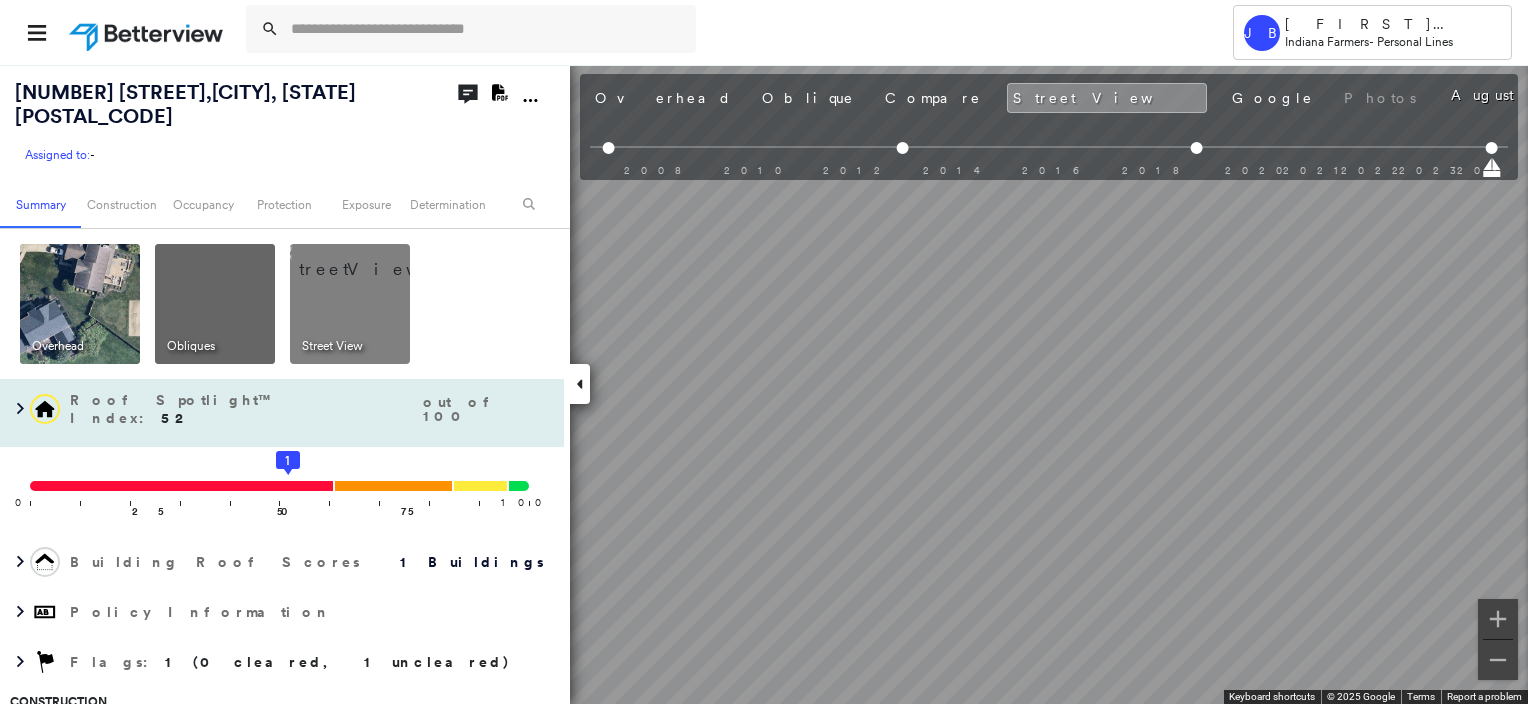 scroll, scrollTop: 200, scrollLeft: 0, axis: vertical 